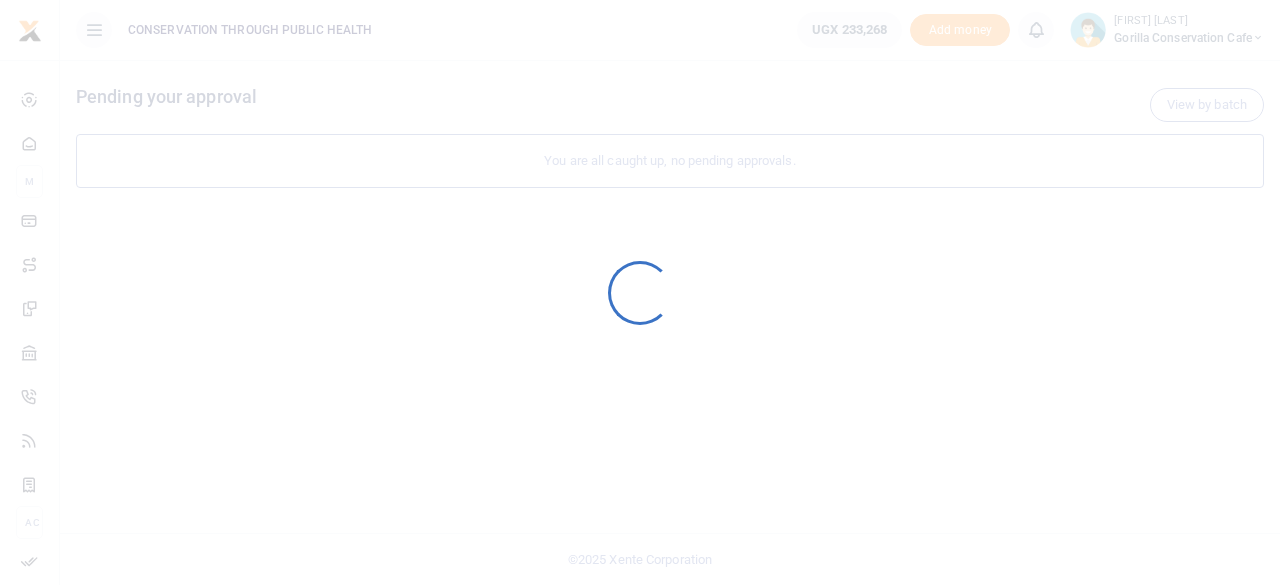 scroll, scrollTop: 0, scrollLeft: 0, axis: both 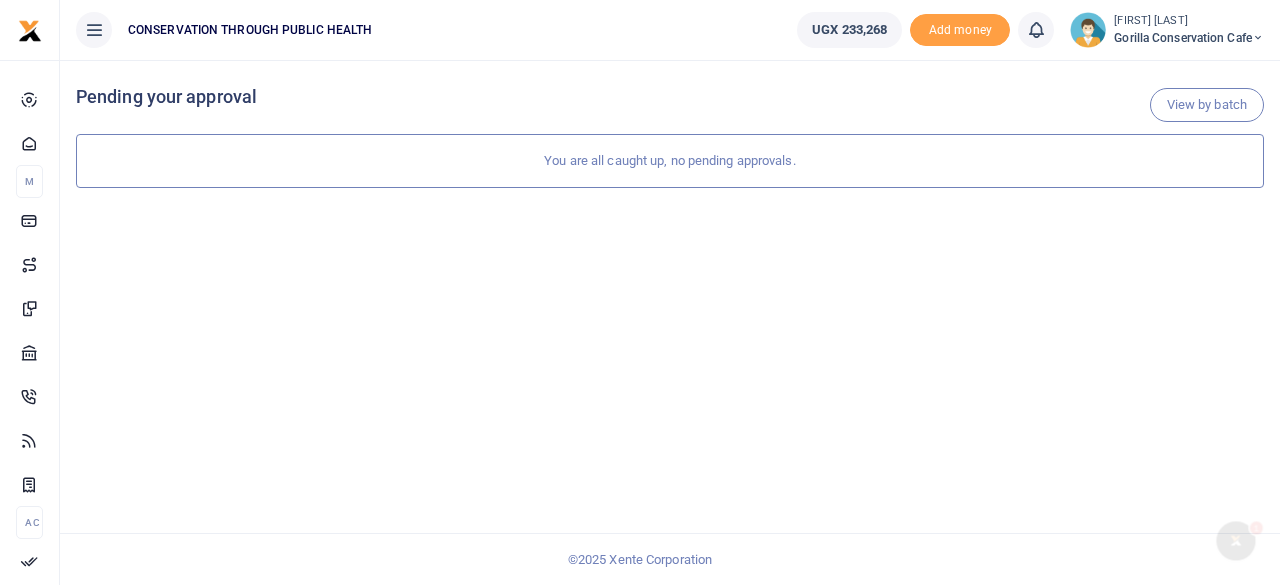 click on "Gorilla Conservation Cafe" at bounding box center (1189, 38) 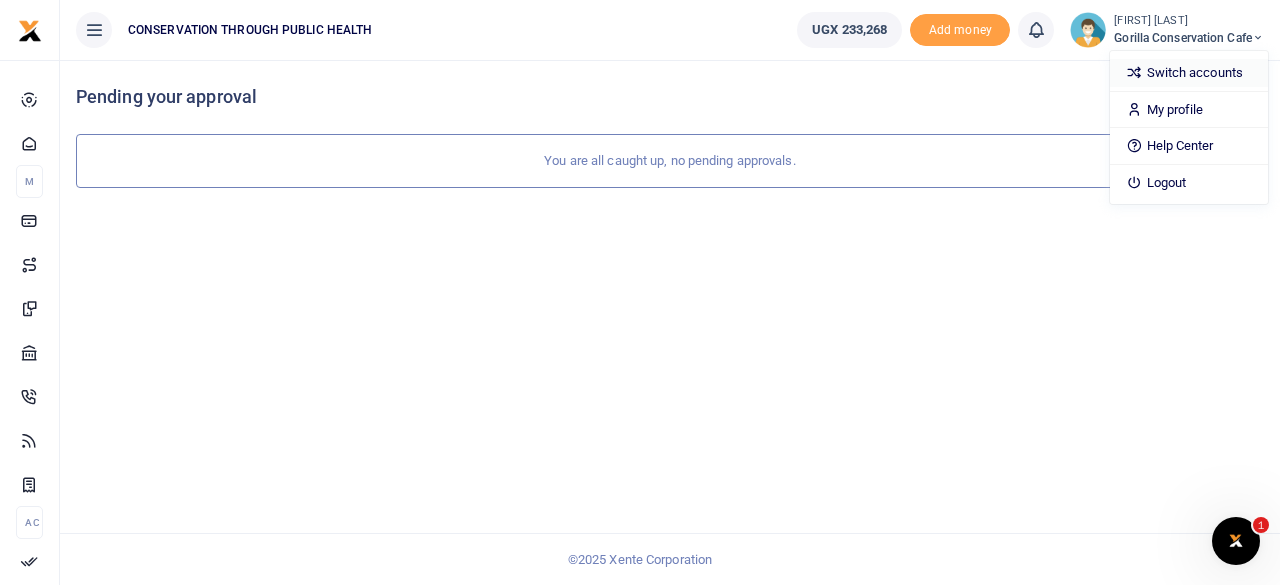 click on "Switch accounts" at bounding box center (1189, 73) 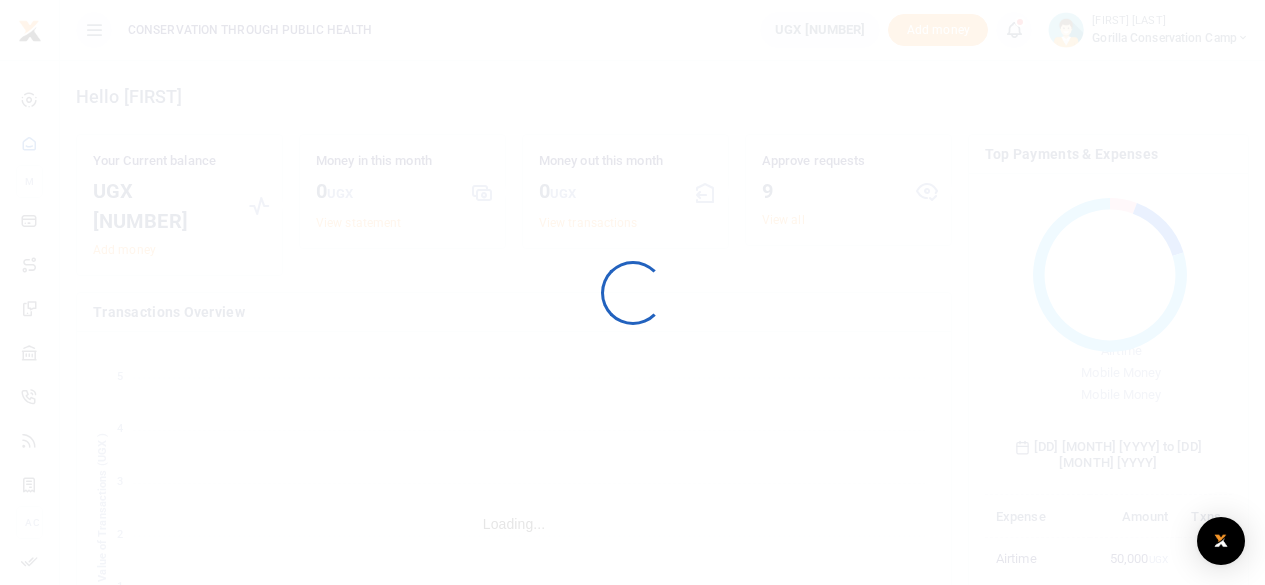 scroll, scrollTop: 0, scrollLeft: 0, axis: both 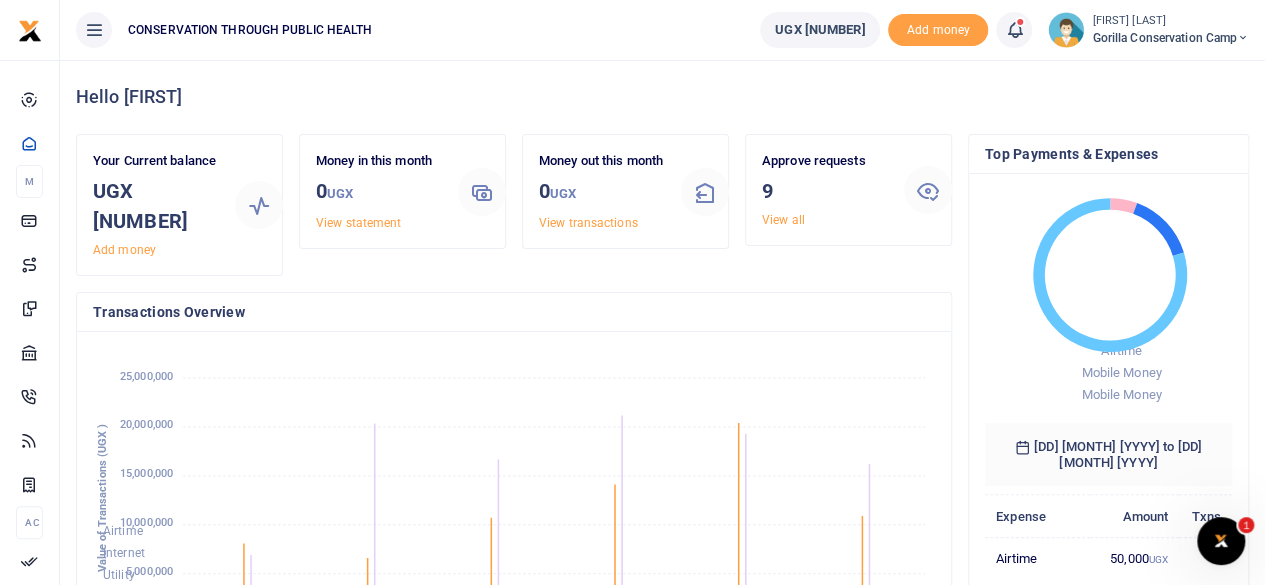 click on "View all" at bounding box center [783, 220] 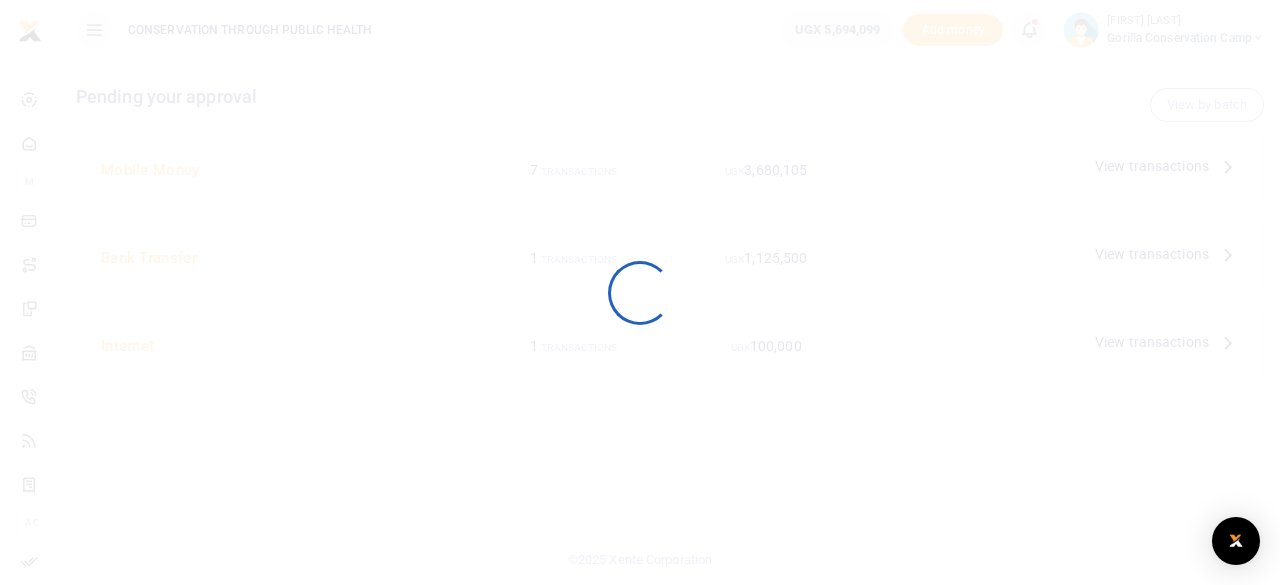 scroll, scrollTop: 0, scrollLeft: 0, axis: both 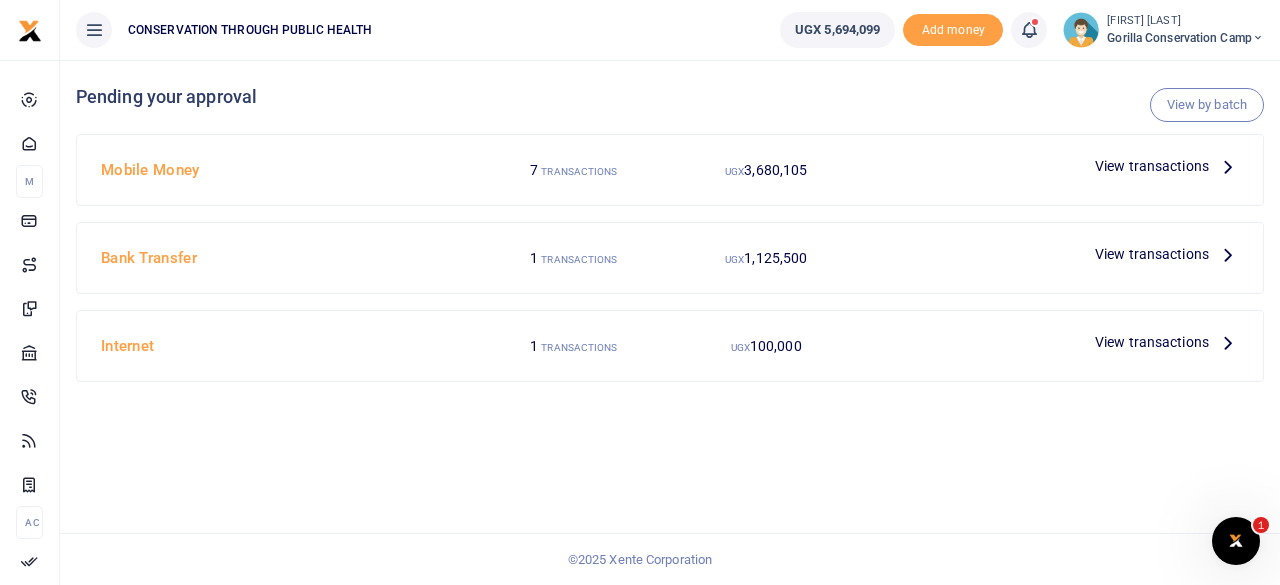 click at bounding box center (1228, 166) 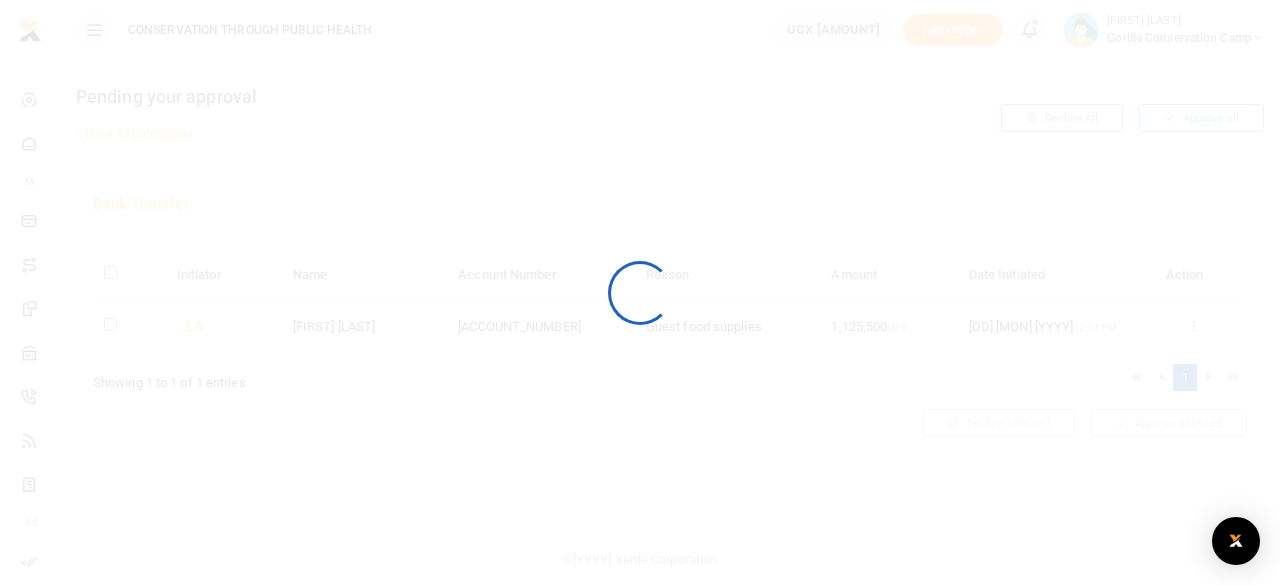 scroll, scrollTop: 0, scrollLeft: 0, axis: both 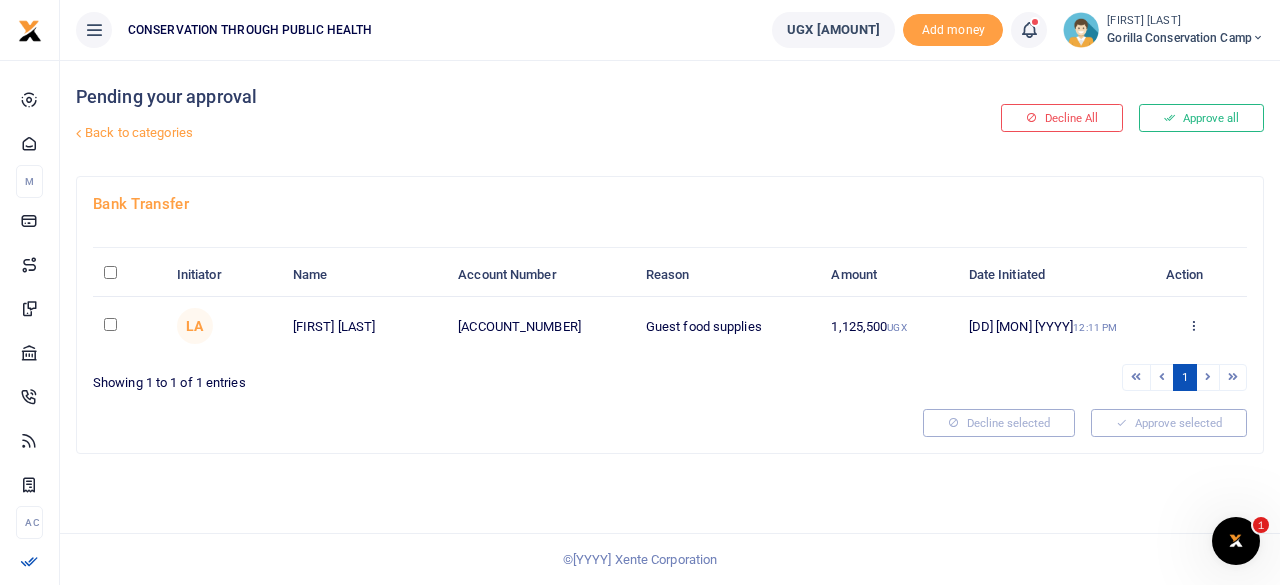 click at bounding box center [78, 133] 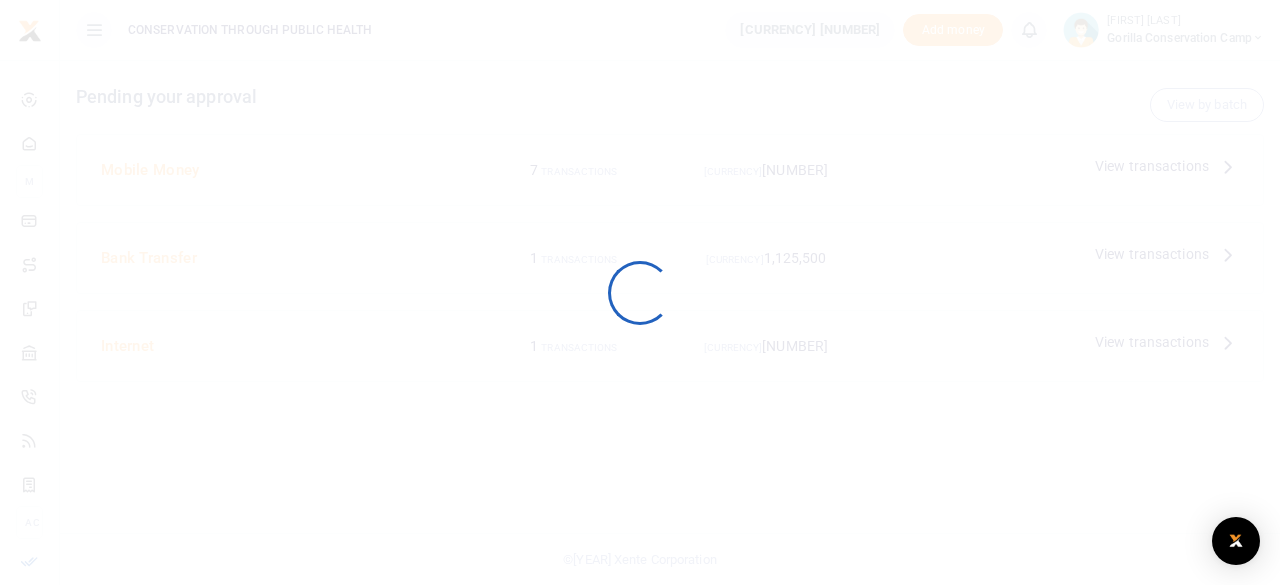 scroll, scrollTop: 0, scrollLeft: 0, axis: both 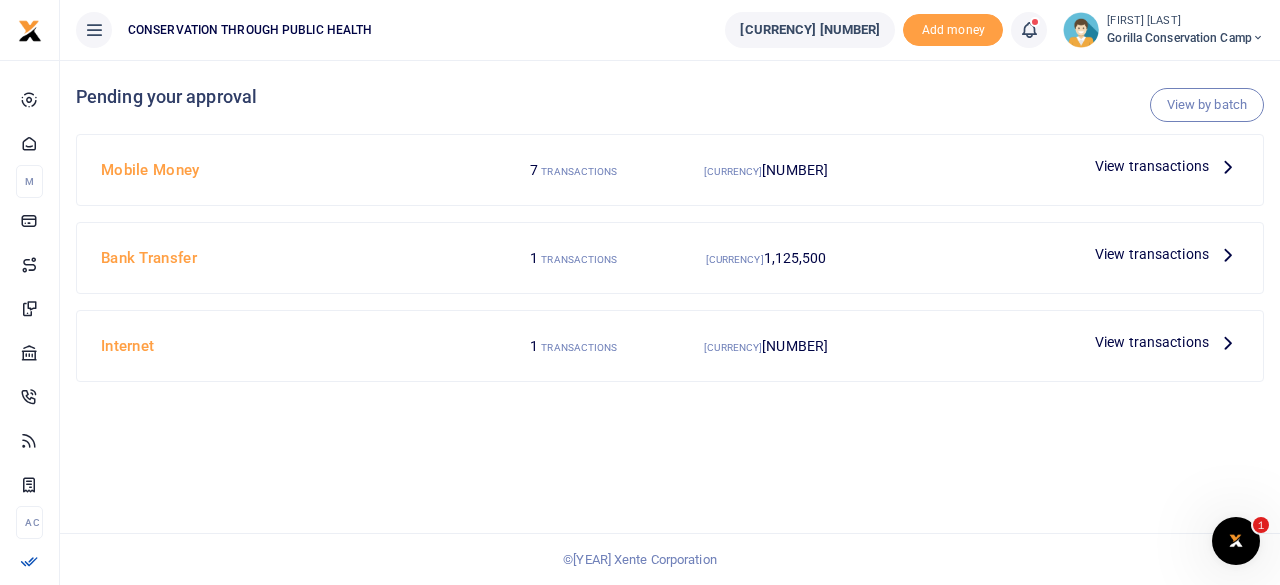 click at bounding box center [1228, 166] 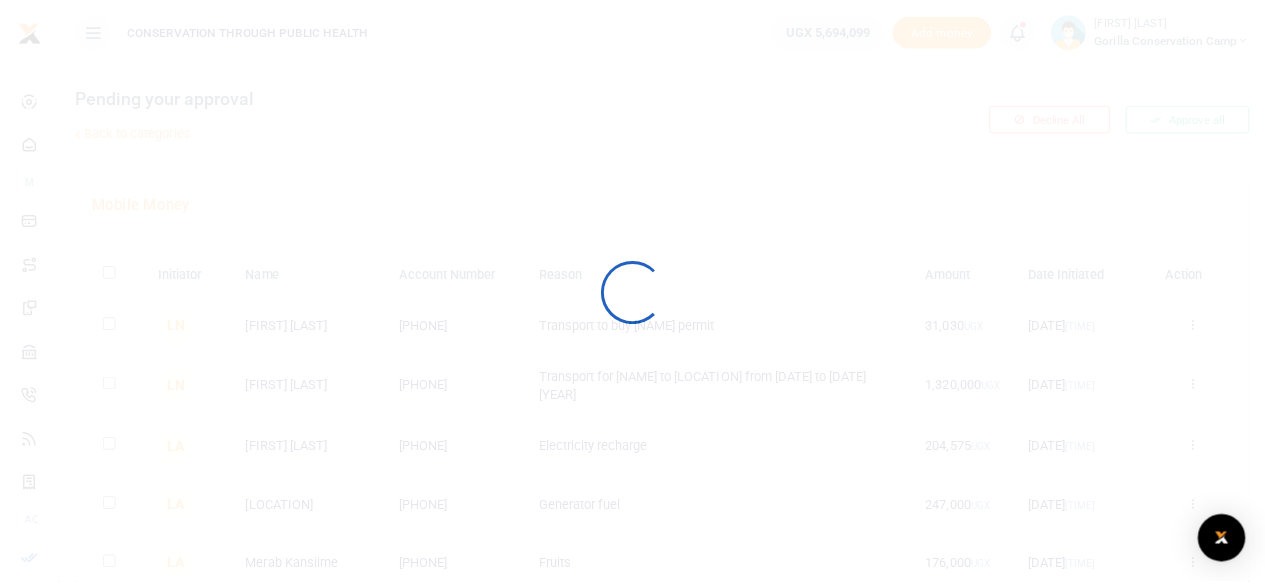 scroll, scrollTop: 0, scrollLeft: 0, axis: both 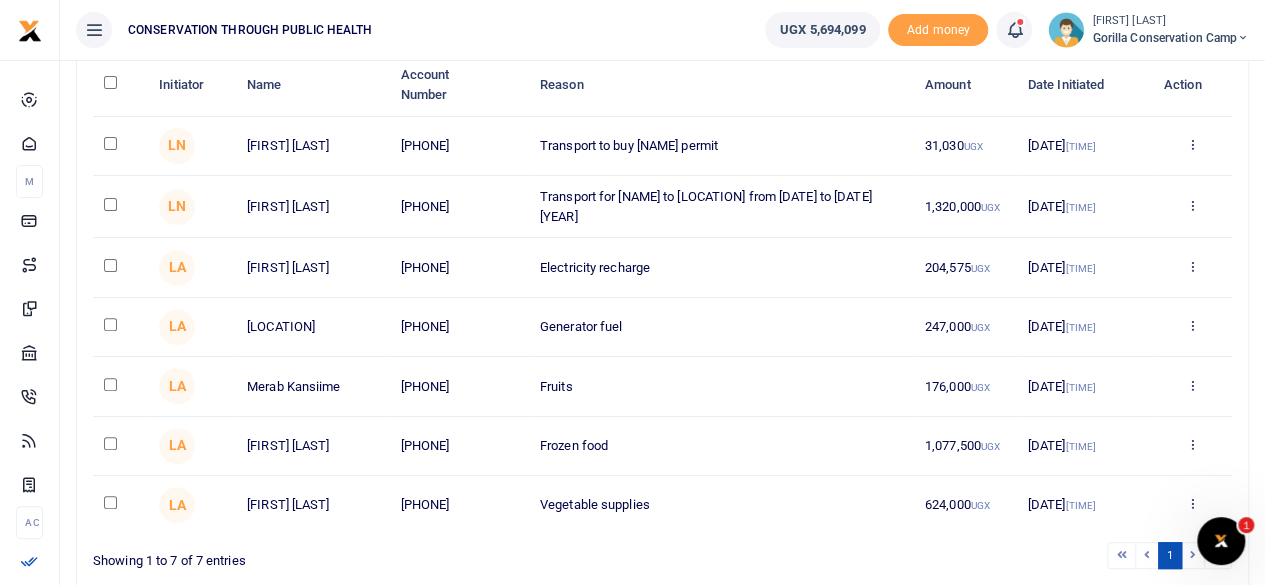 click at bounding box center (110, 82) 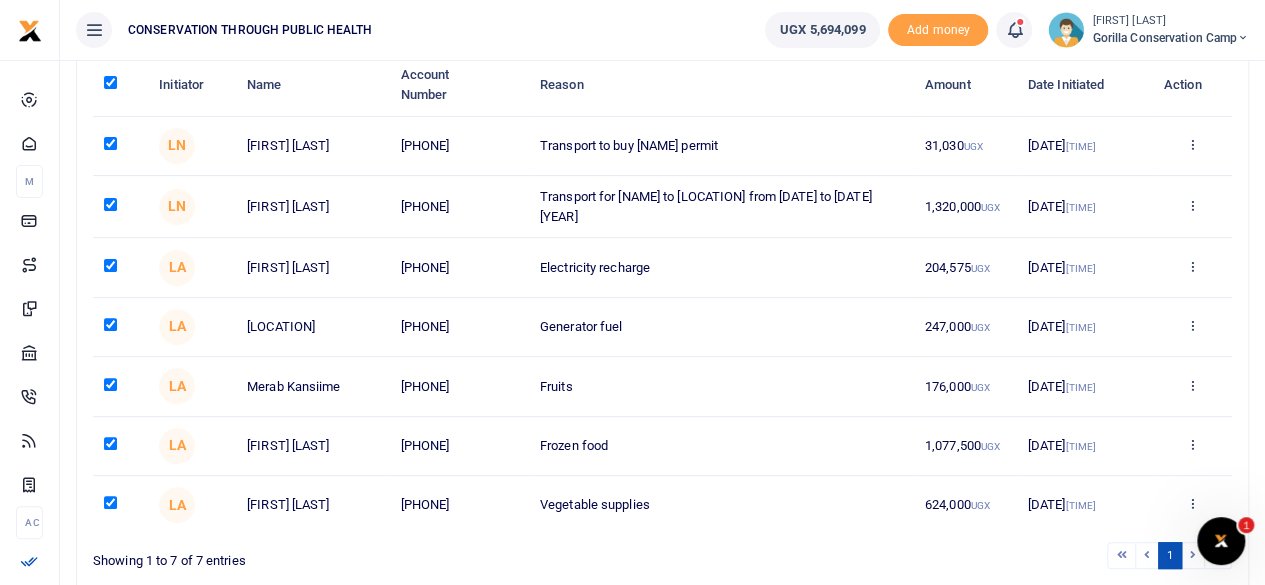 click at bounding box center (110, 82) 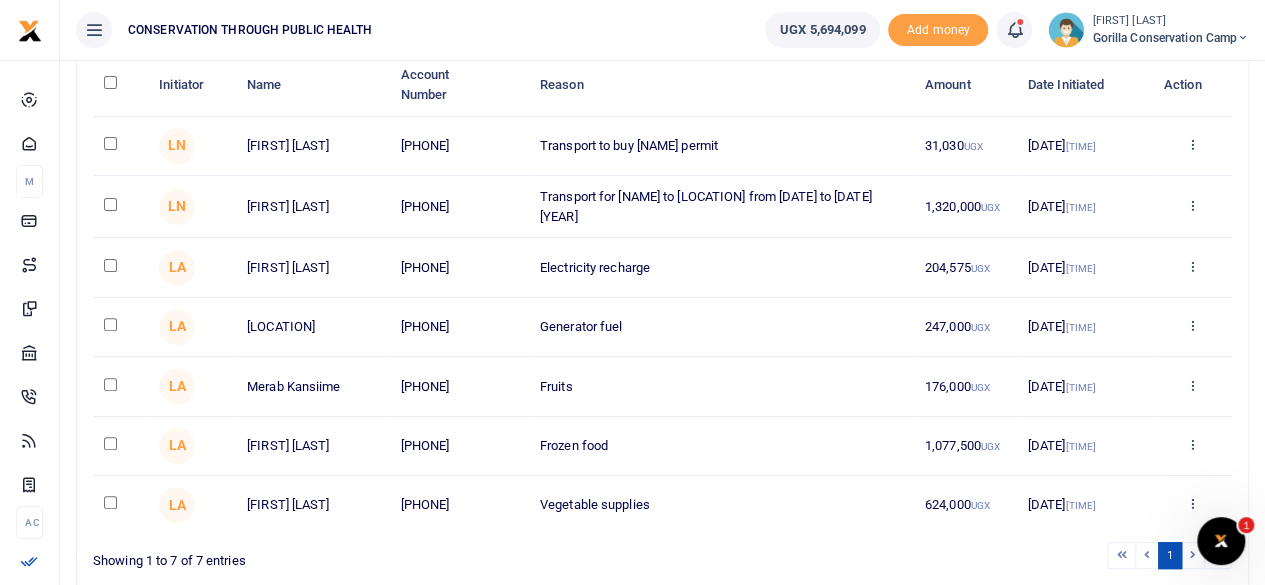 click at bounding box center [110, 143] 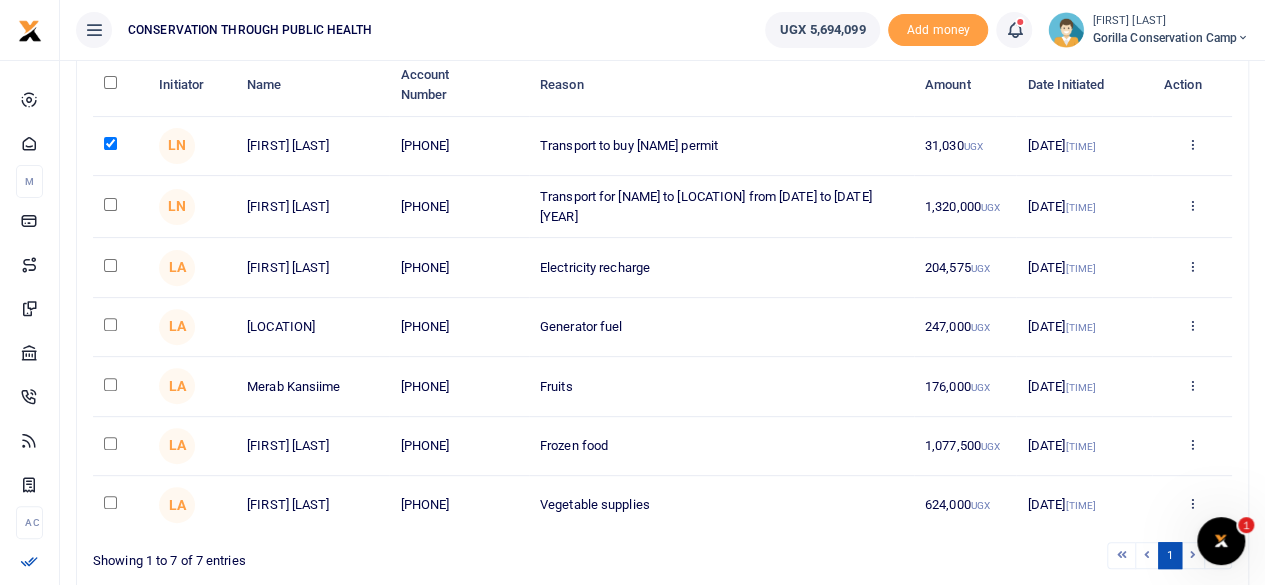 click at bounding box center [110, 204] 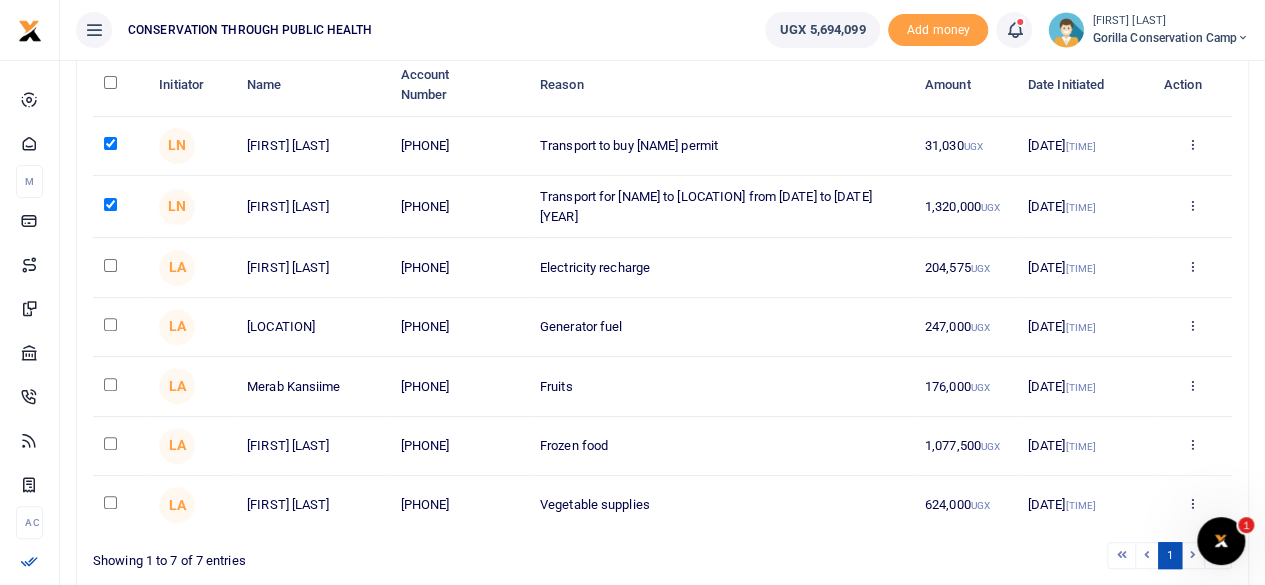 click at bounding box center [110, 143] 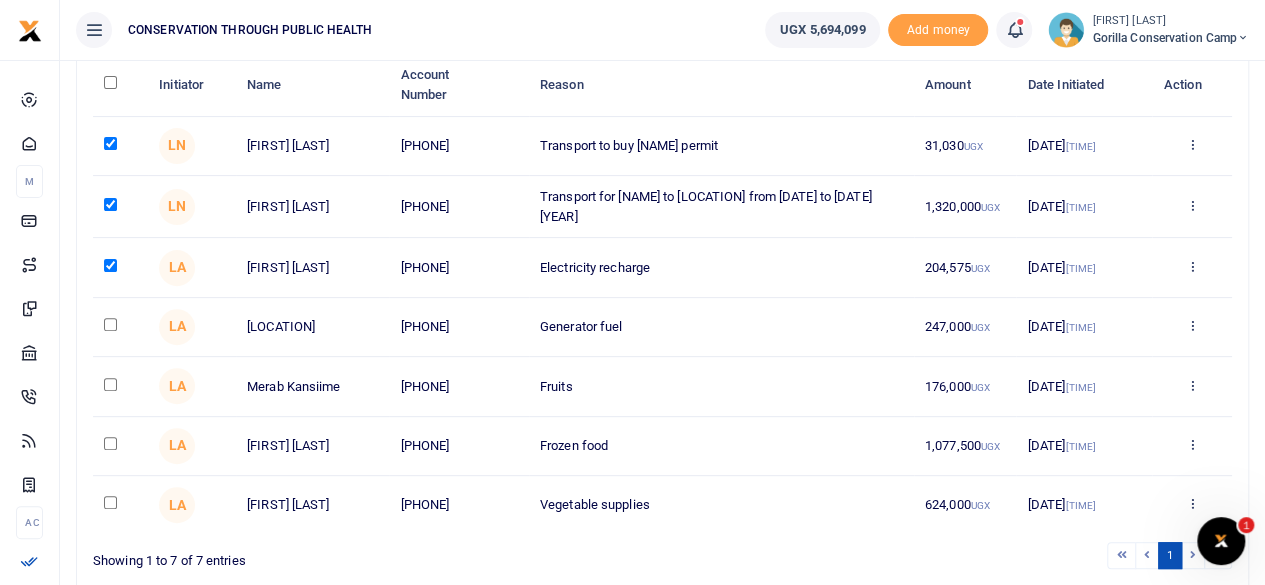 click at bounding box center (110, 204) 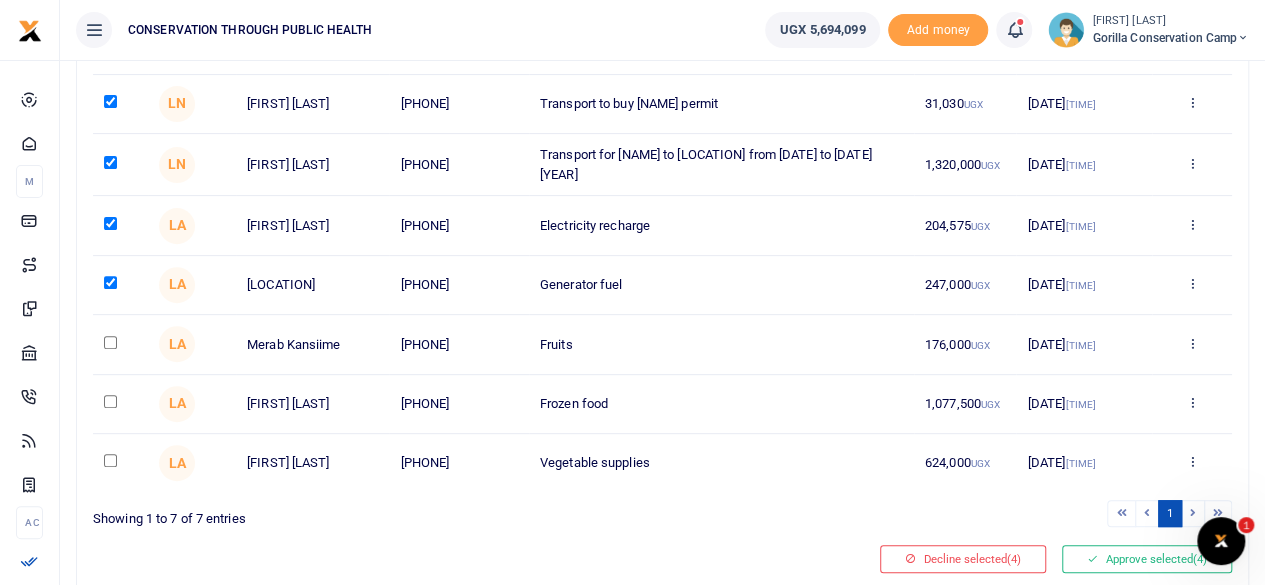 scroll, scrollTop: 300, scrollLeft: 0, axis: vertical 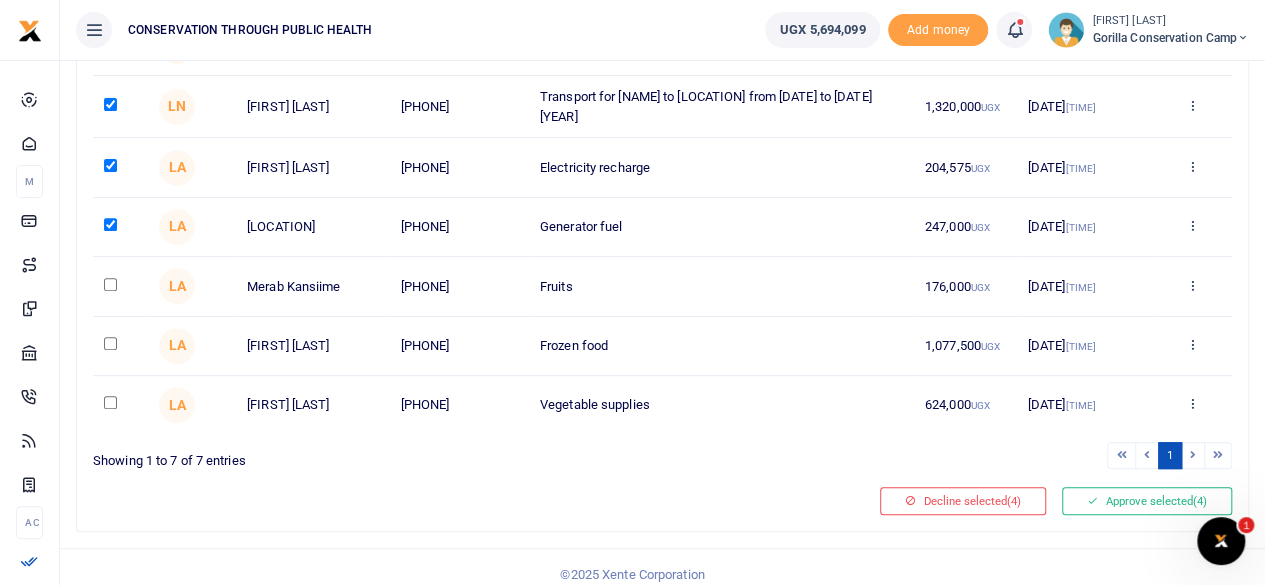 click at bounding box center (110, 43) 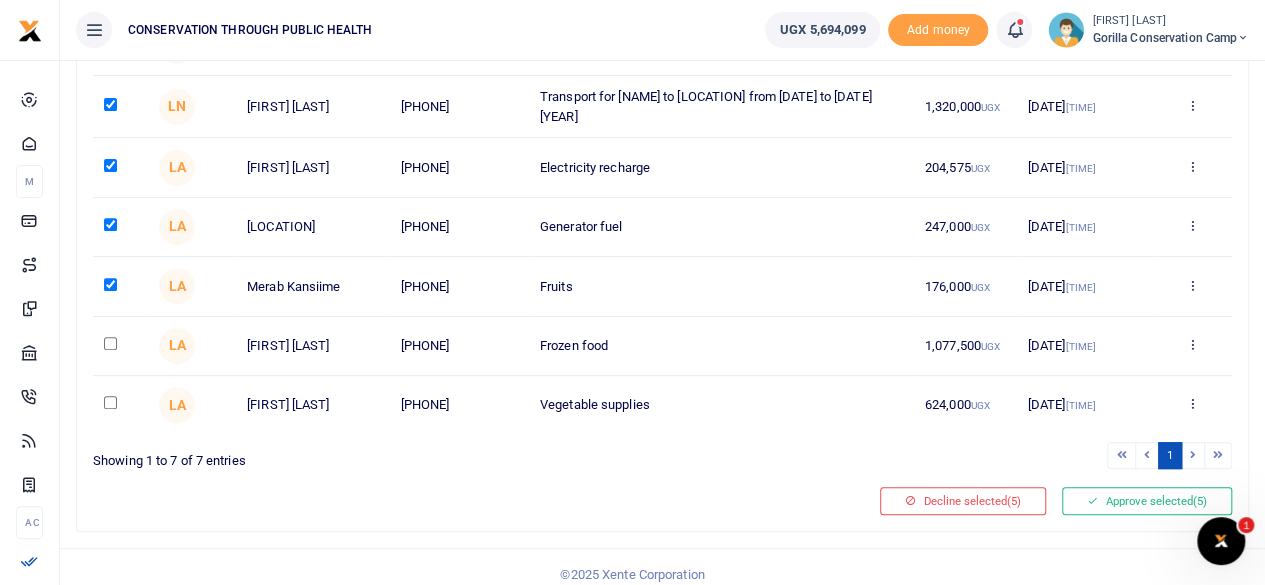 click at bounding box center [110, 104] 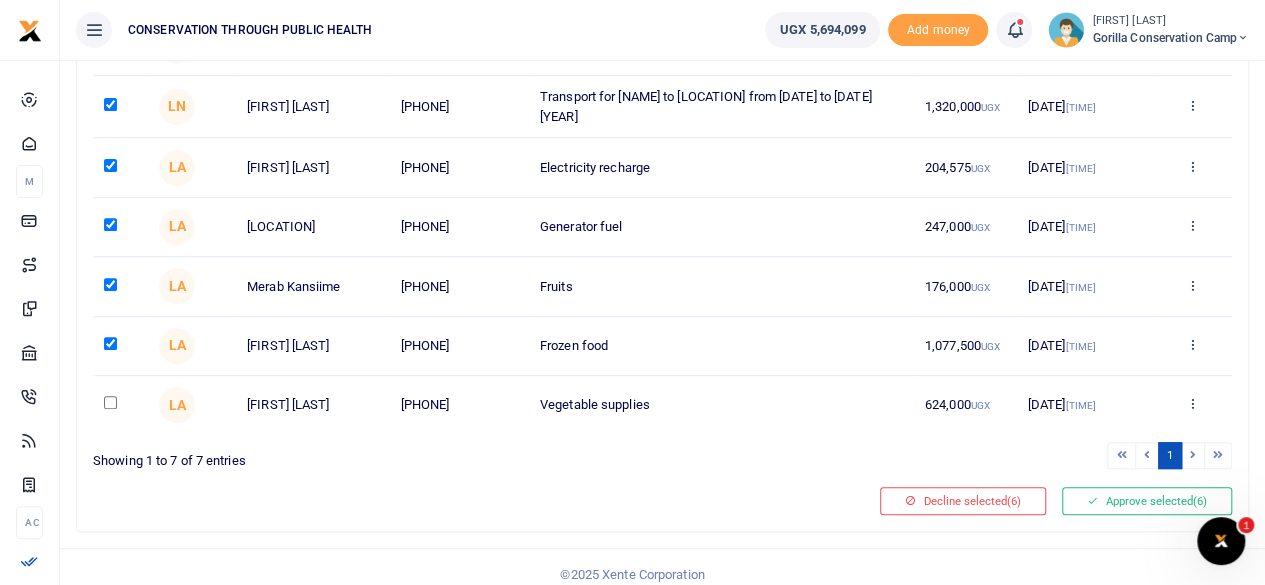 click at bounding box center [110, 43] 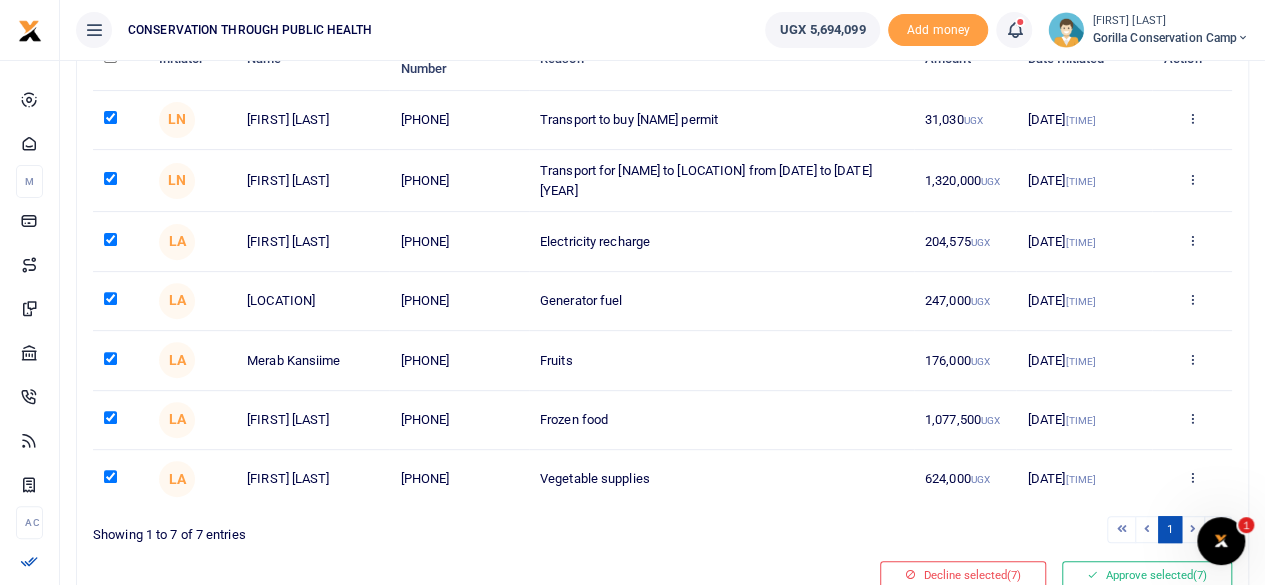 scroll, scrollTop: 200, scrollLeft: 0, axis: vertical 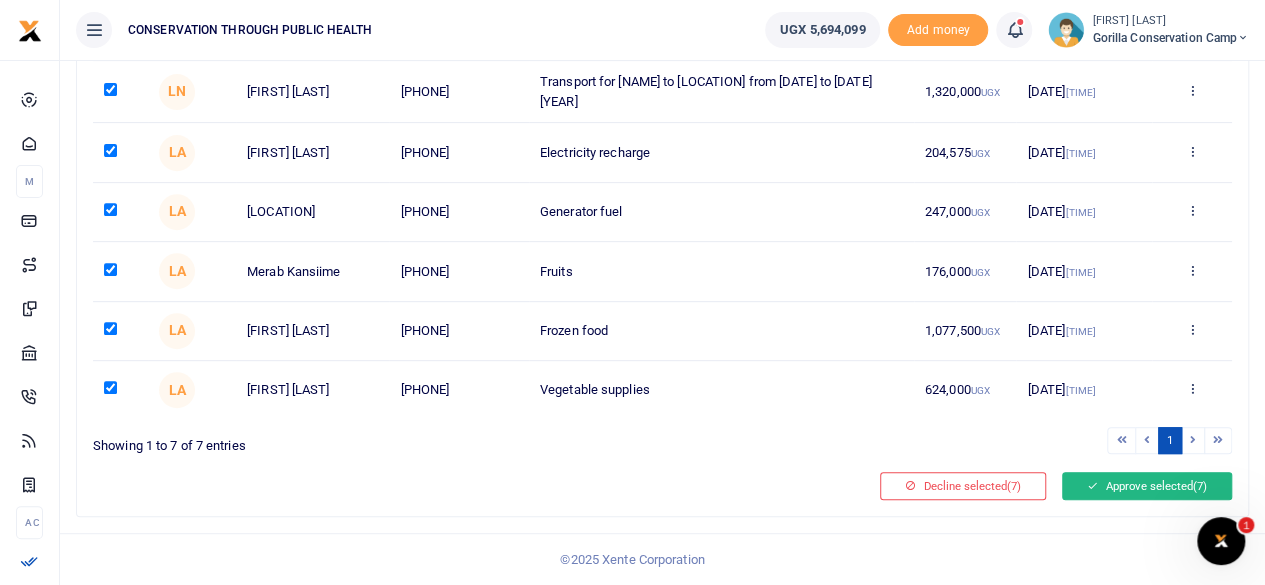 click on "Approve selected (7)" at bounding box center [1147, 486] 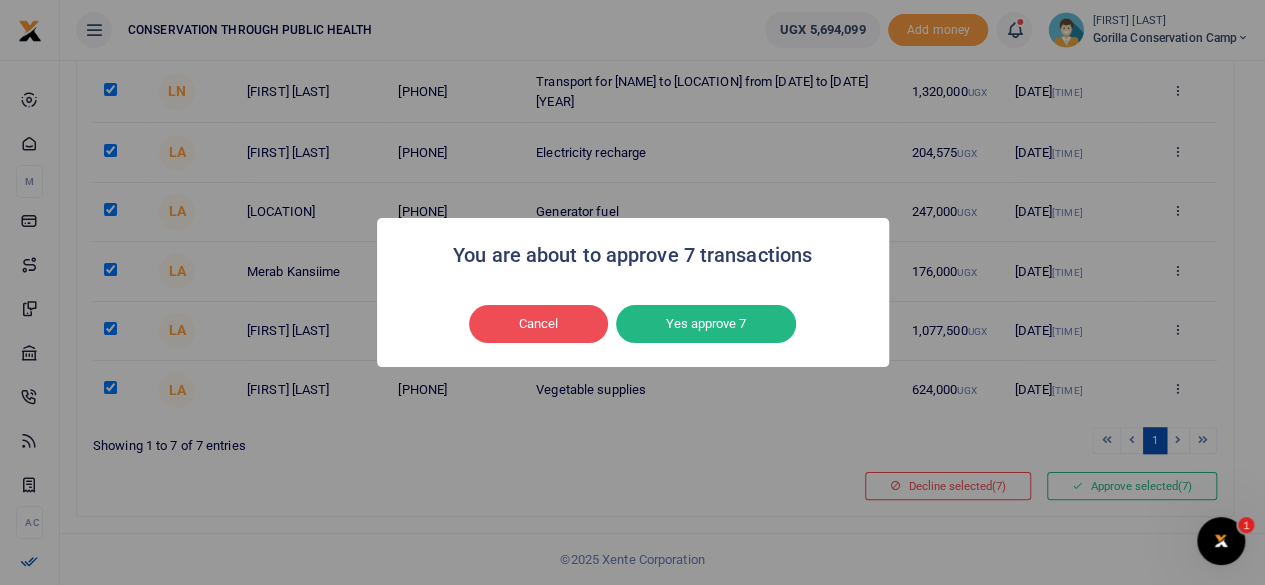 scroll, scrollTop: 308, scrollLeft: 0, axis: vertical 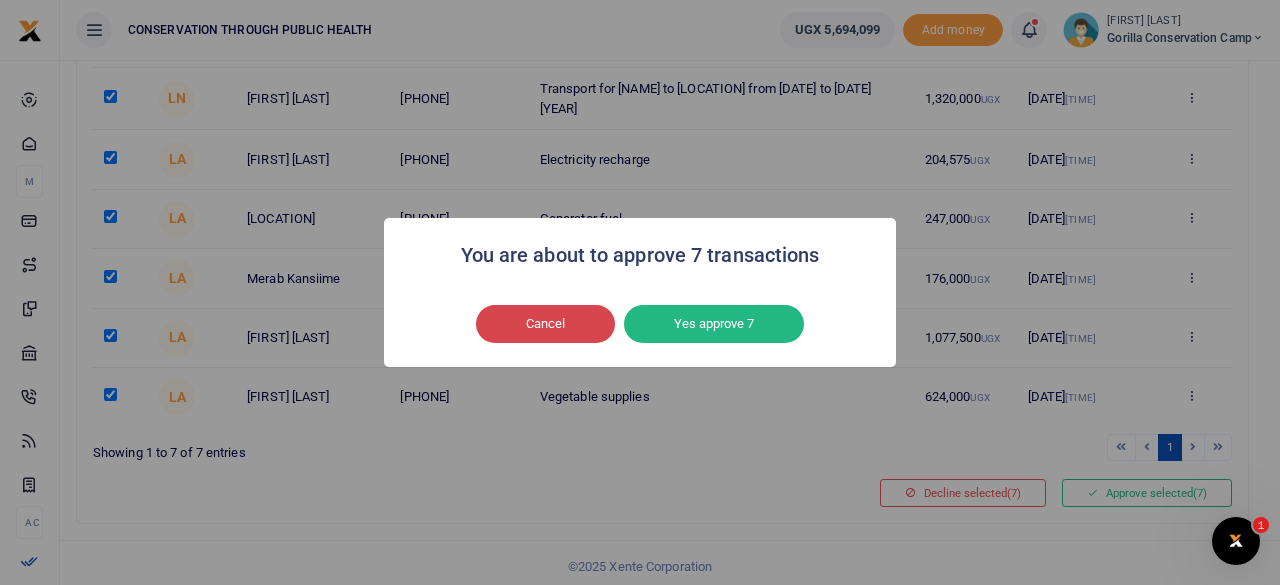 click on "Cancel" at bounding box center [545, 324] 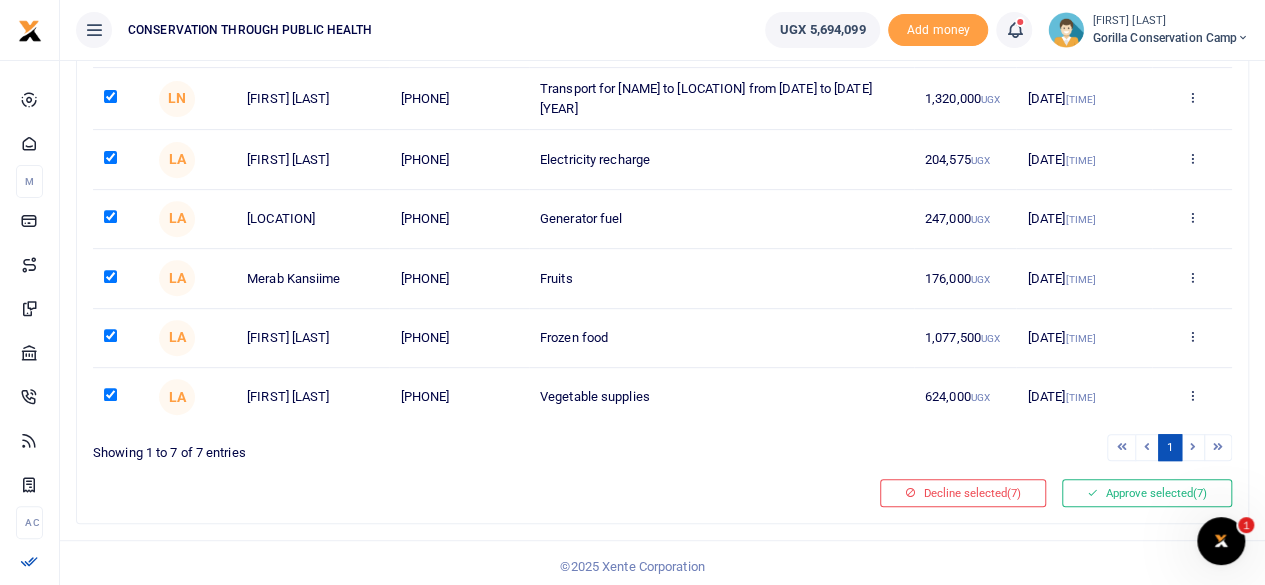 scroll, scrollTop: 208, scrollLeft: 0, axis: vertical 